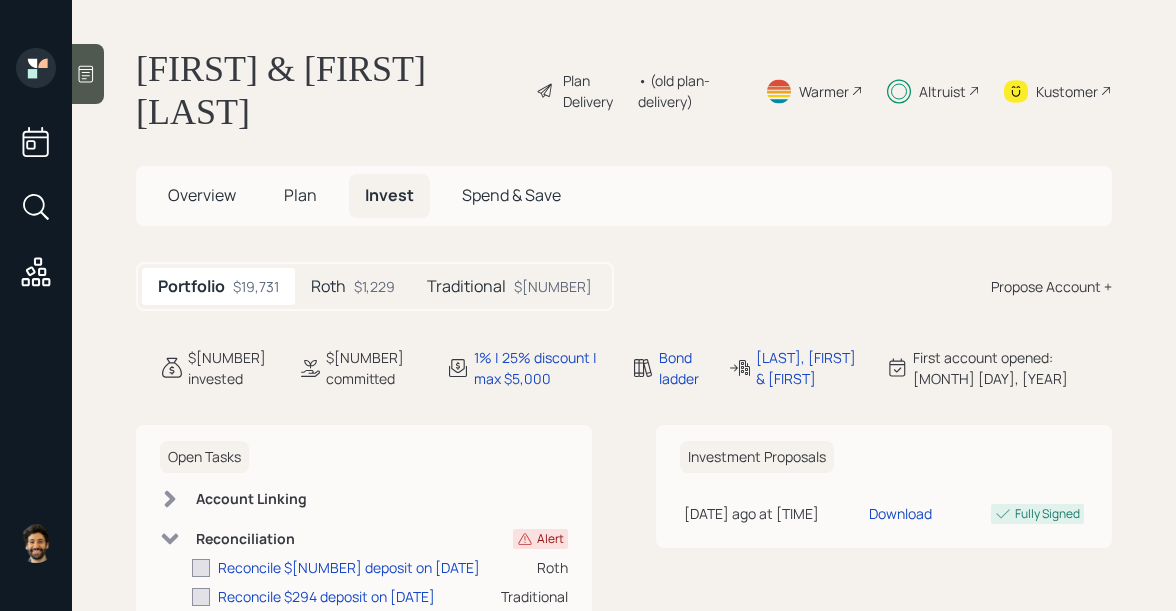 scroll, scrollTop: 0, scrollLeft: 0, axis: both 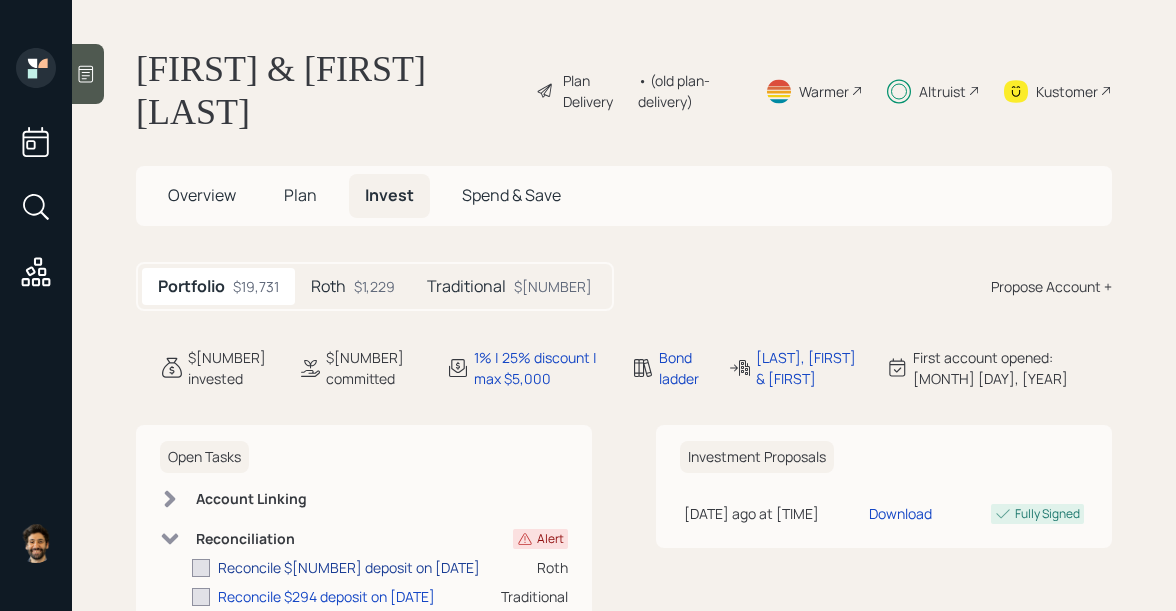 click on "Reconcile $[NUMBER] deposit on [DATE]" at bounding box center [349, 567] 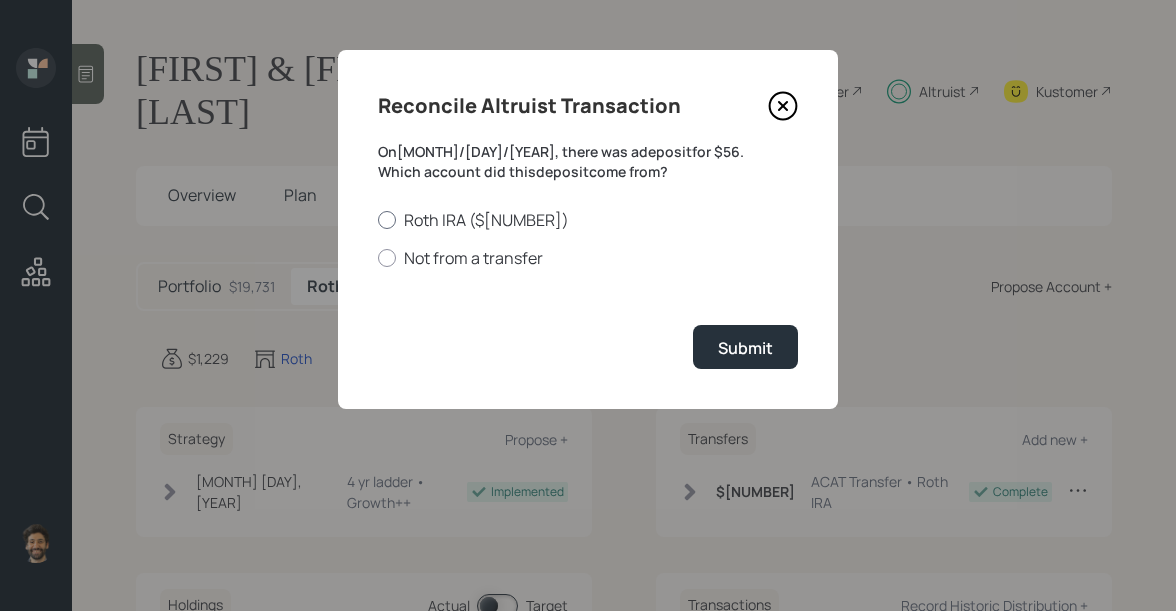 click on "Roth IRA ($[NUMBER])" at bounding box center (588, 220) 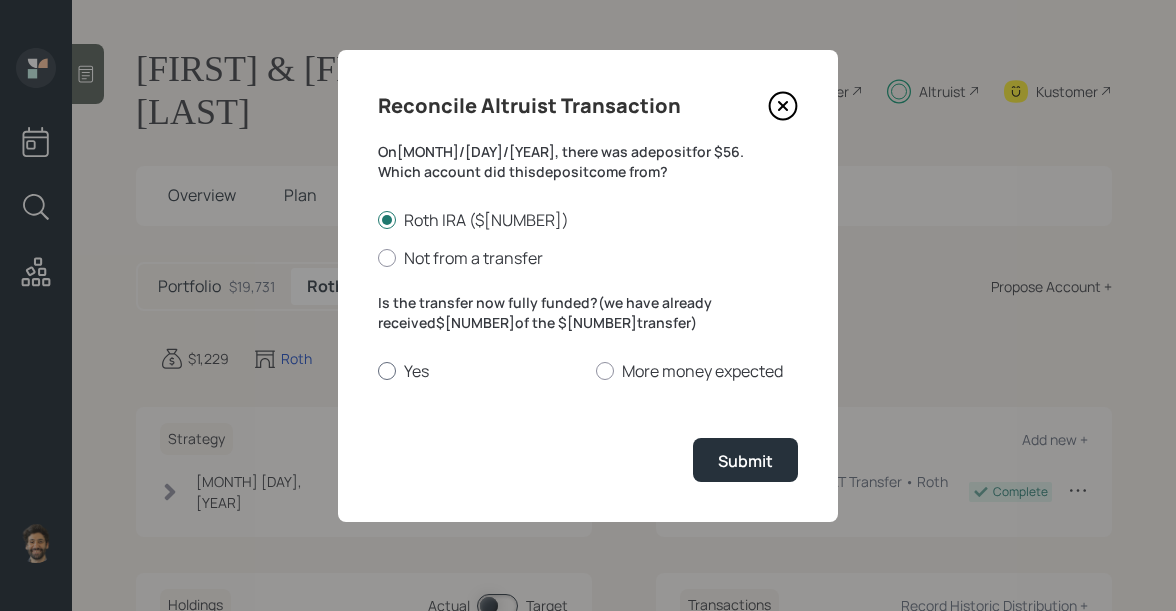 click on "Yes" at bounding box center (479, 371) 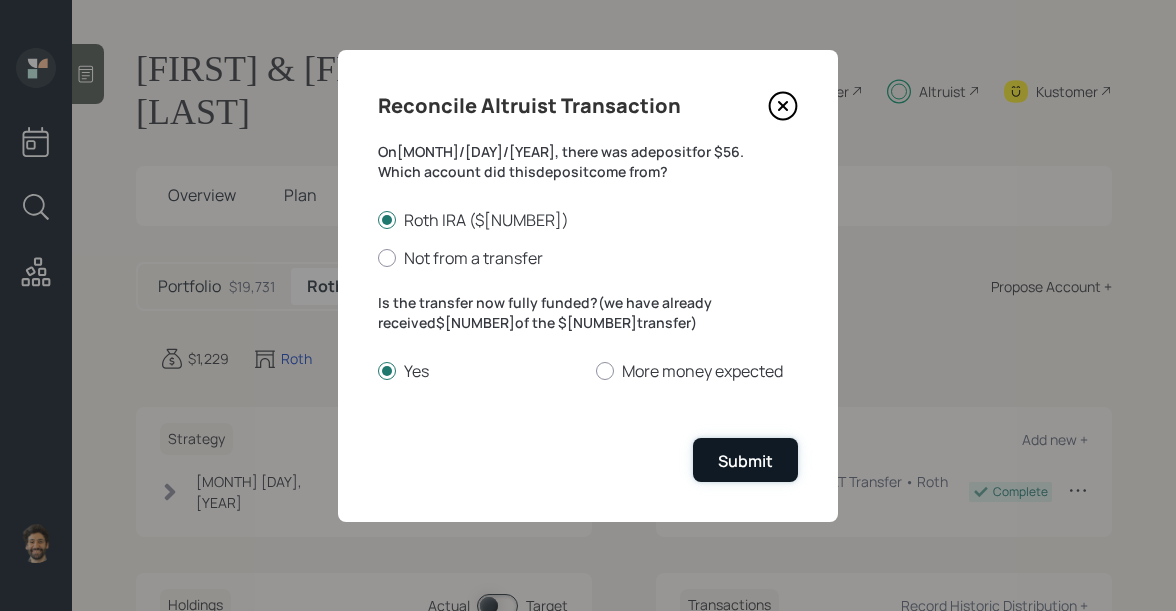 click on "Submit" at bounding box center [745, 461] 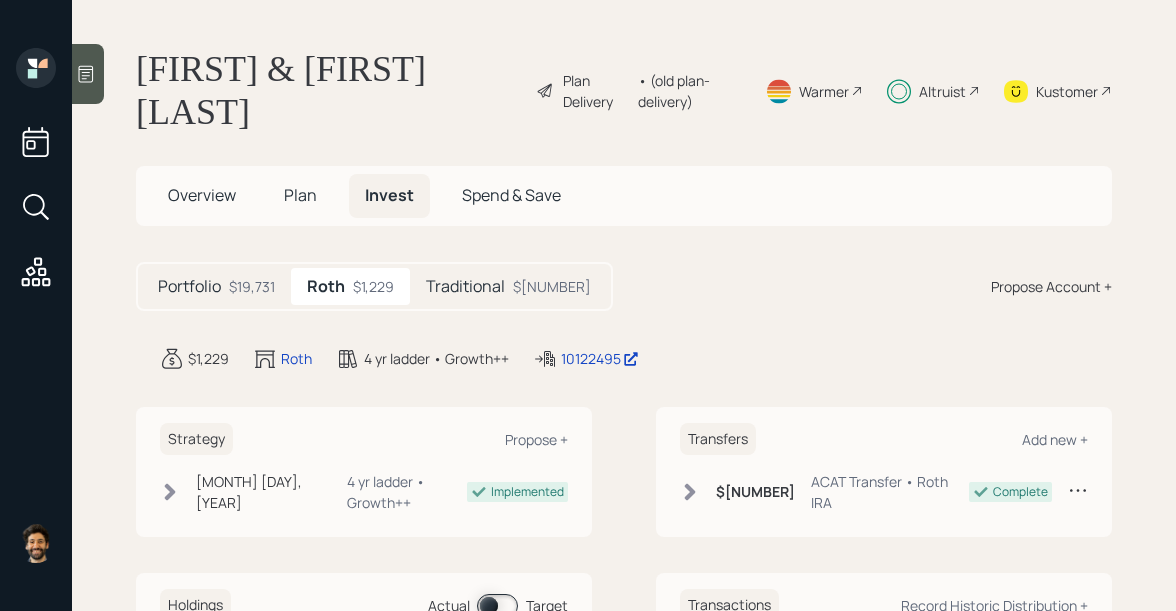 click on "Overview" at bounding box center [202, 195] 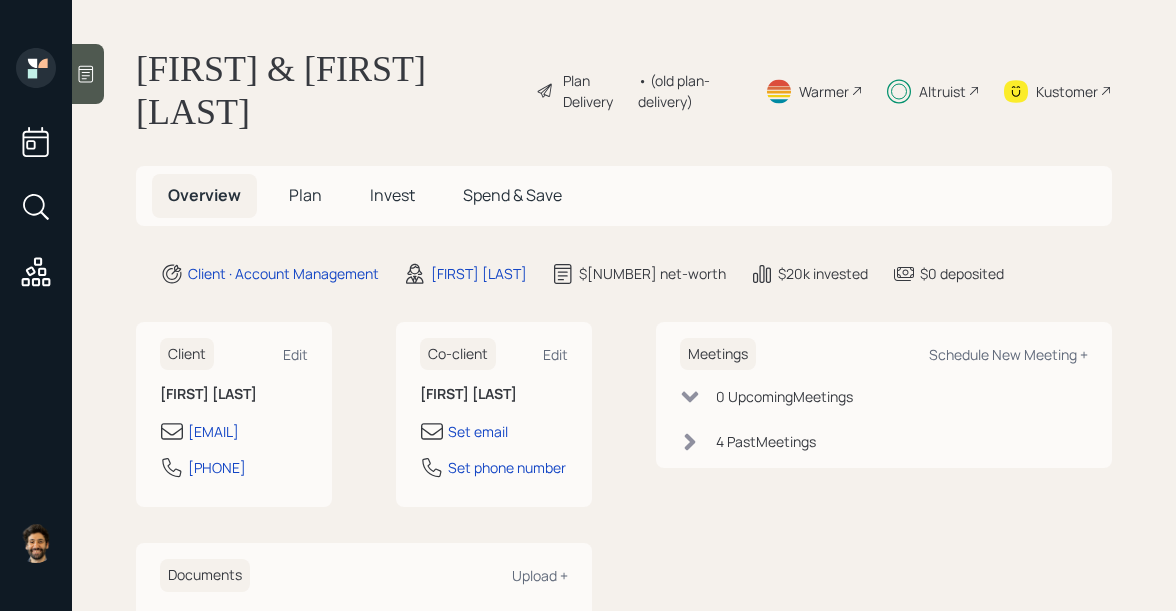 click on "Plan" at bounding box center [305, 195] 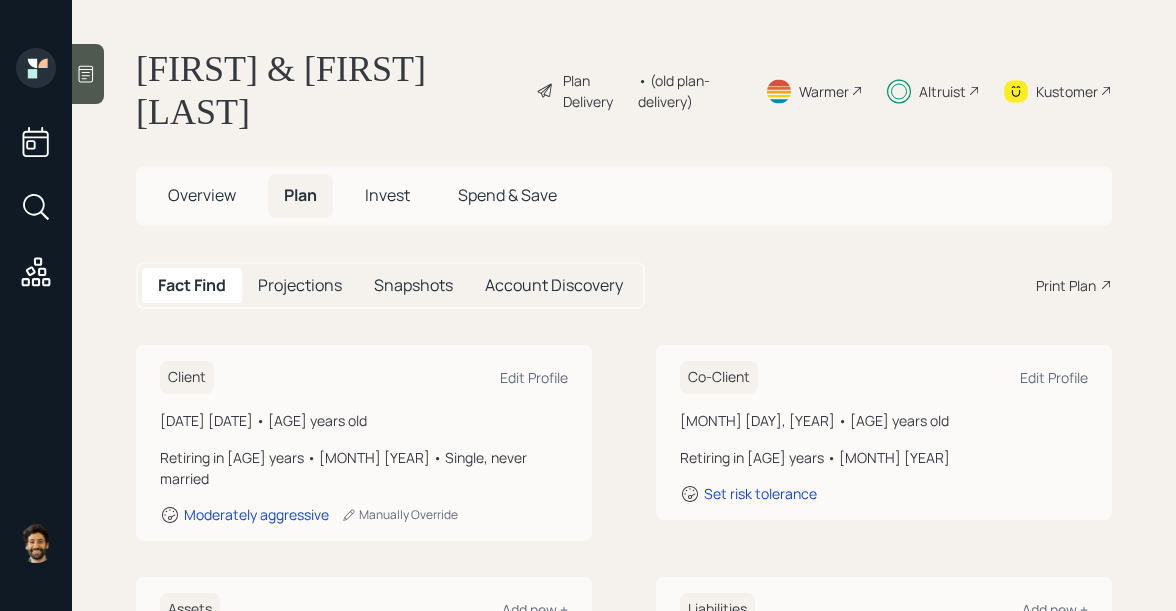 click on "Invest" at bounding box center [202, 195] 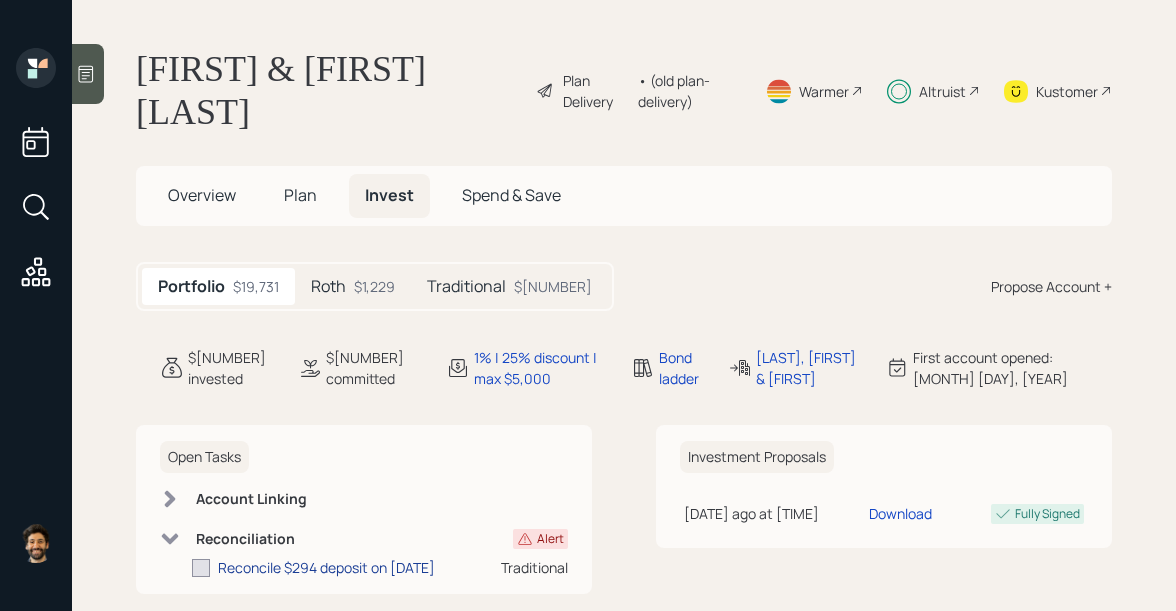 click on "Reconcile $294 deposit on [DATE]" at bounding box center (326, 567) 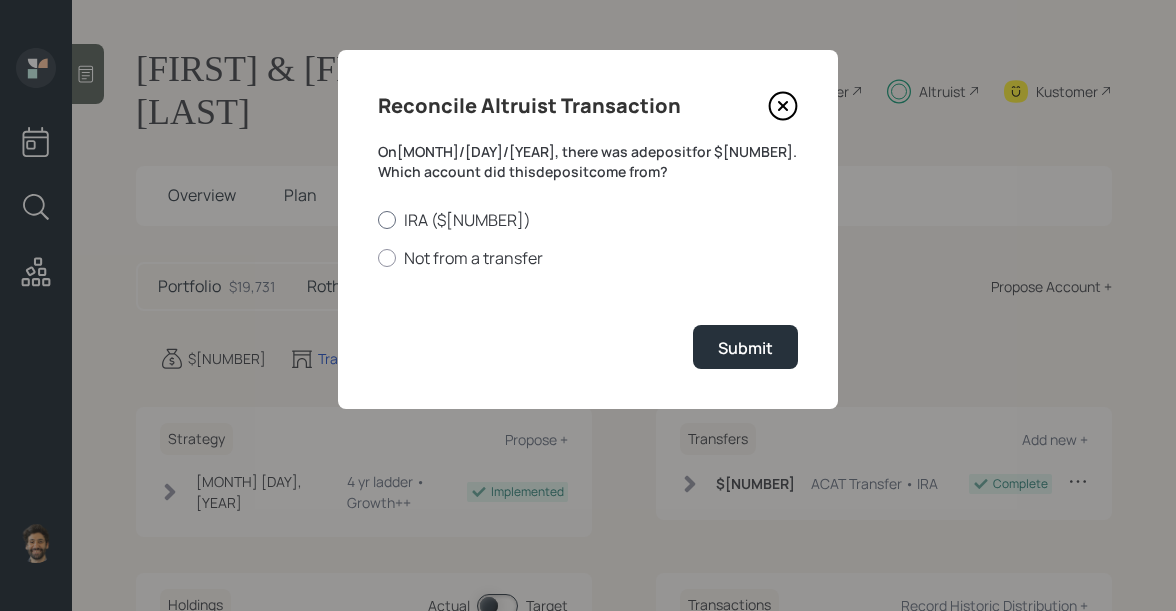 click on "IRA ($[NUMBER])" at bounding box center [588, 220] 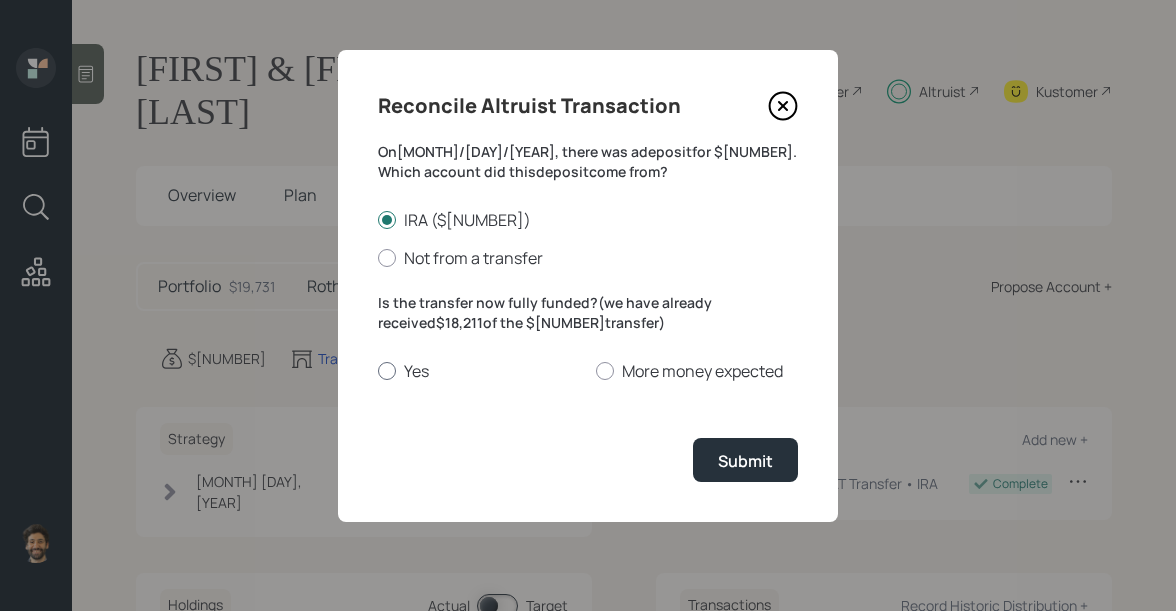 click on "Yes" at bounding box center (479, 371) 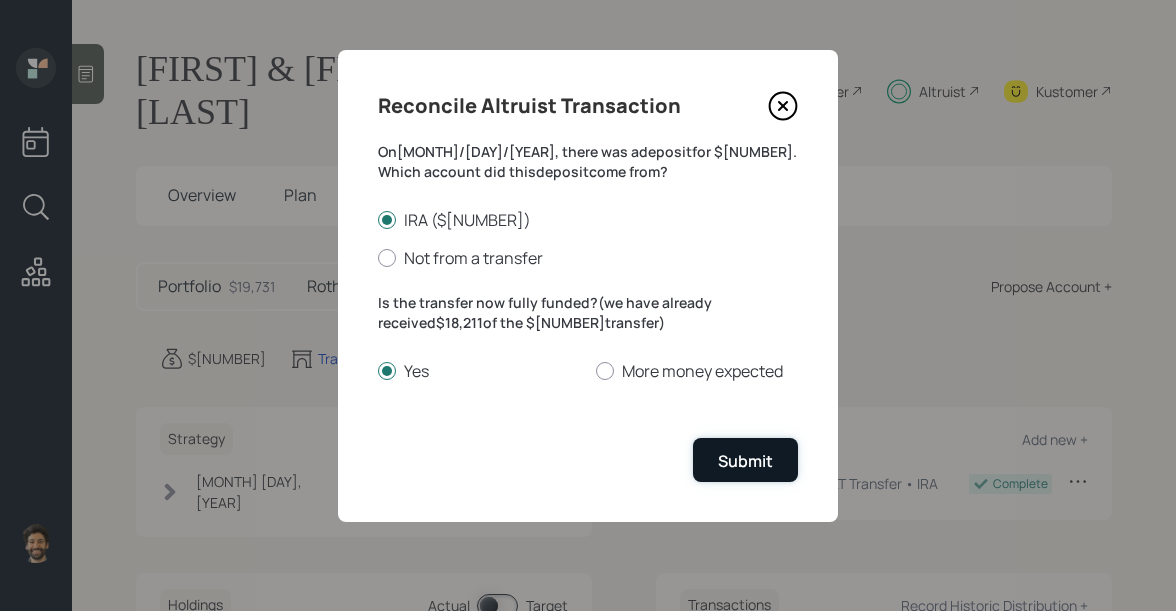 click on "Submit" at bounding box center [745, 461] 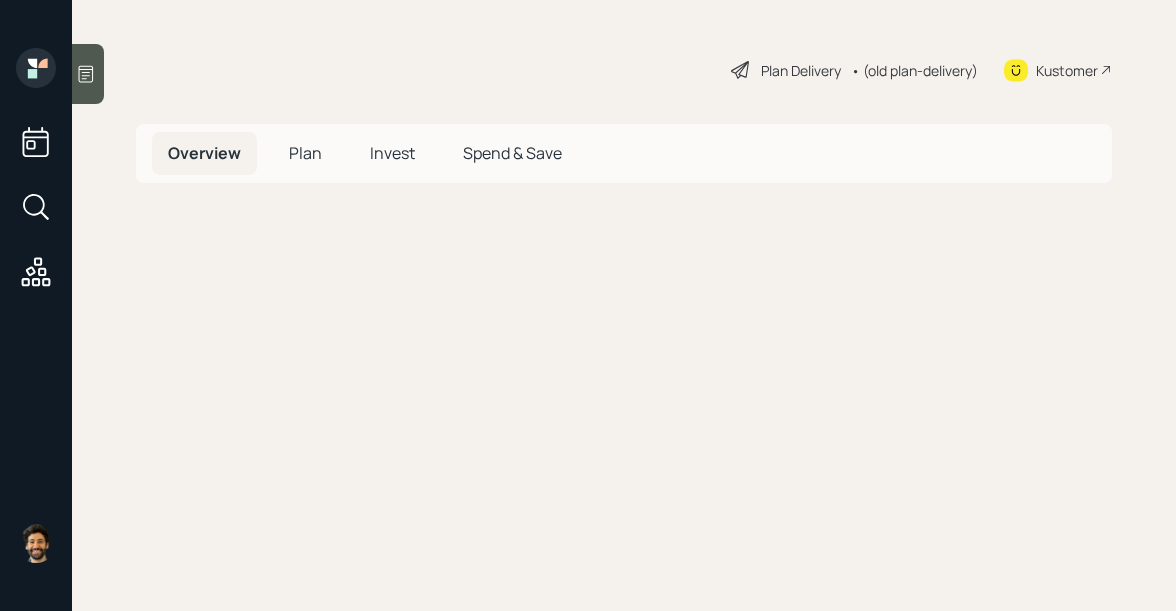 scroll, scrollTop: 0, scrollLeft: 0, axis: both 